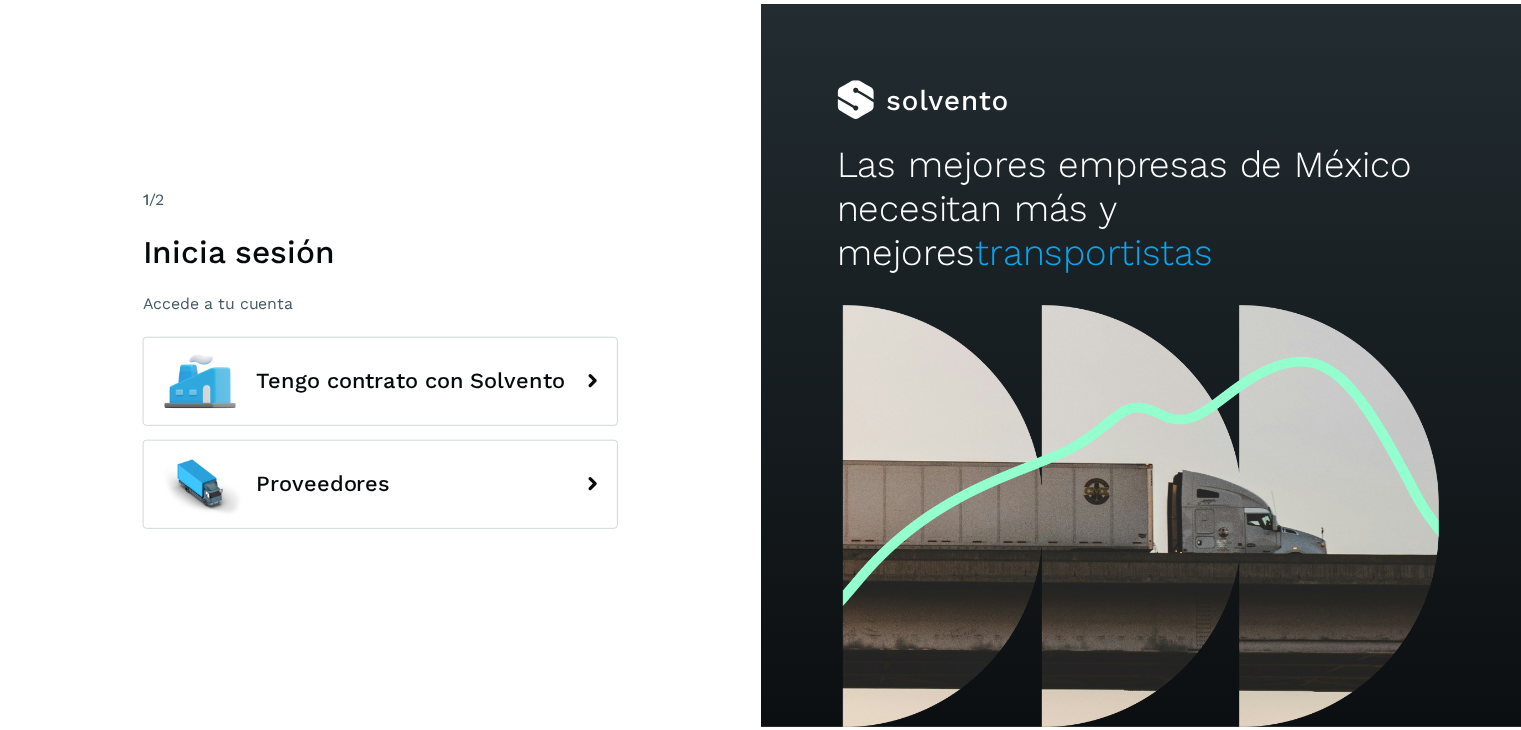 scroll, scrollTop: 0, scrollLeft: 0, axis: both 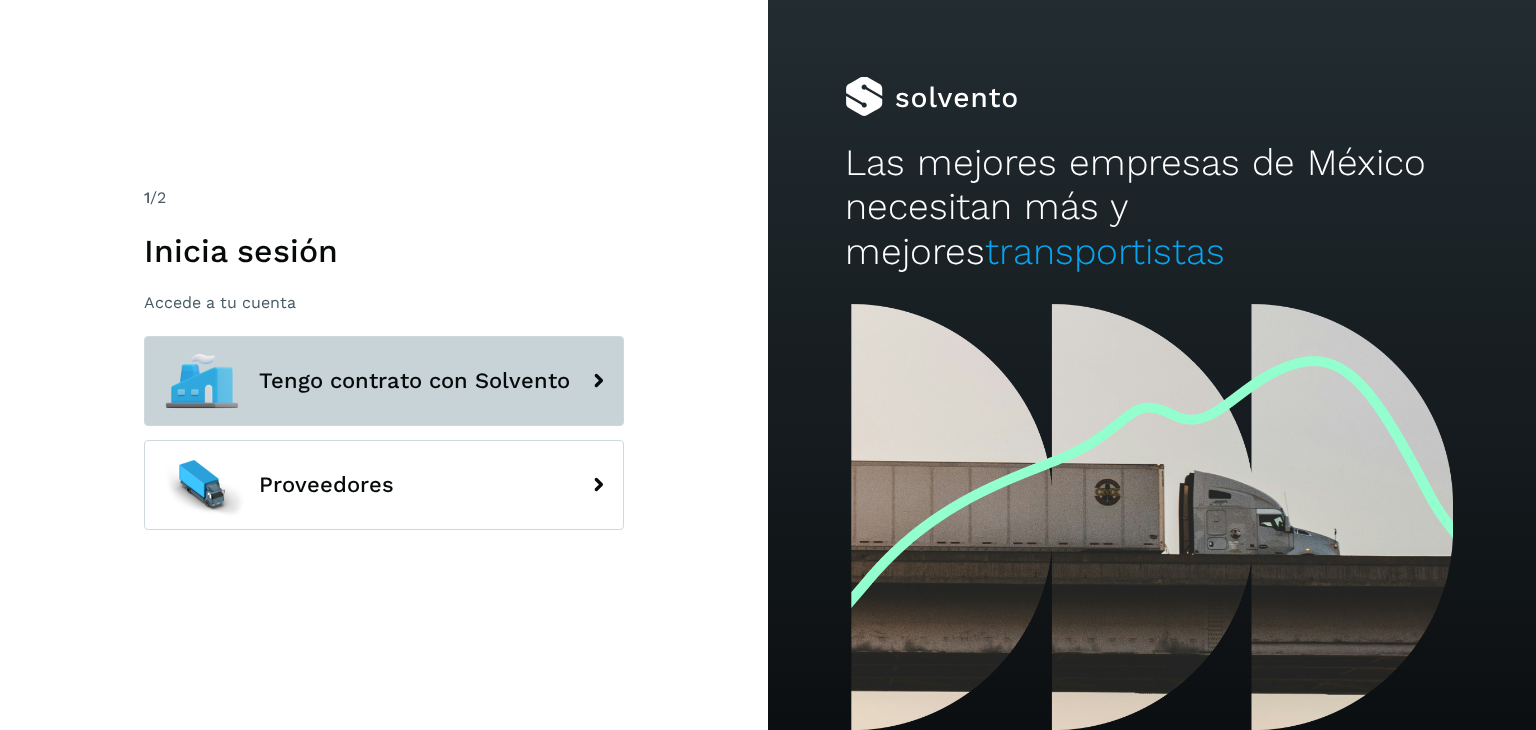 click on "Tengo contrato con Solvento" 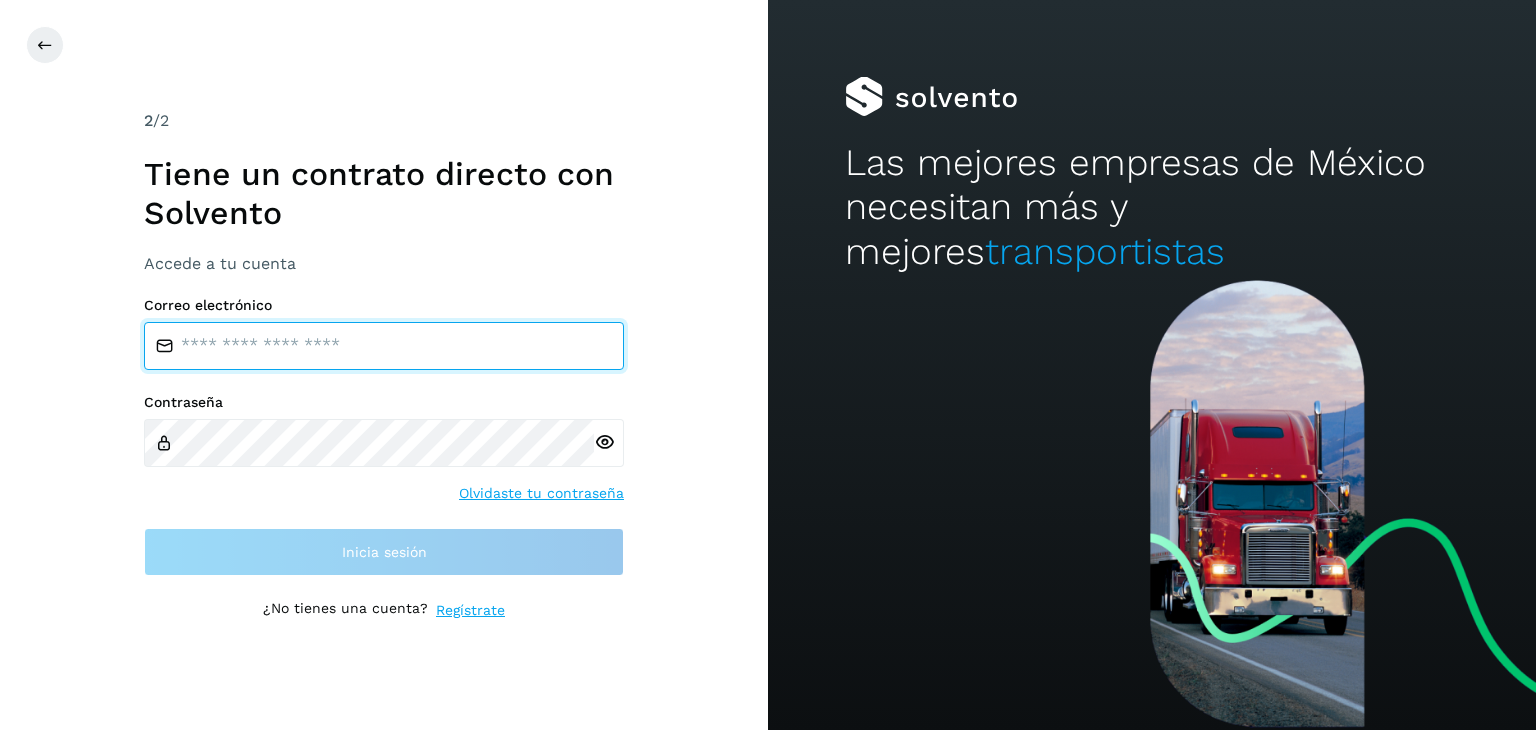 click at bounding box center (384, 346) 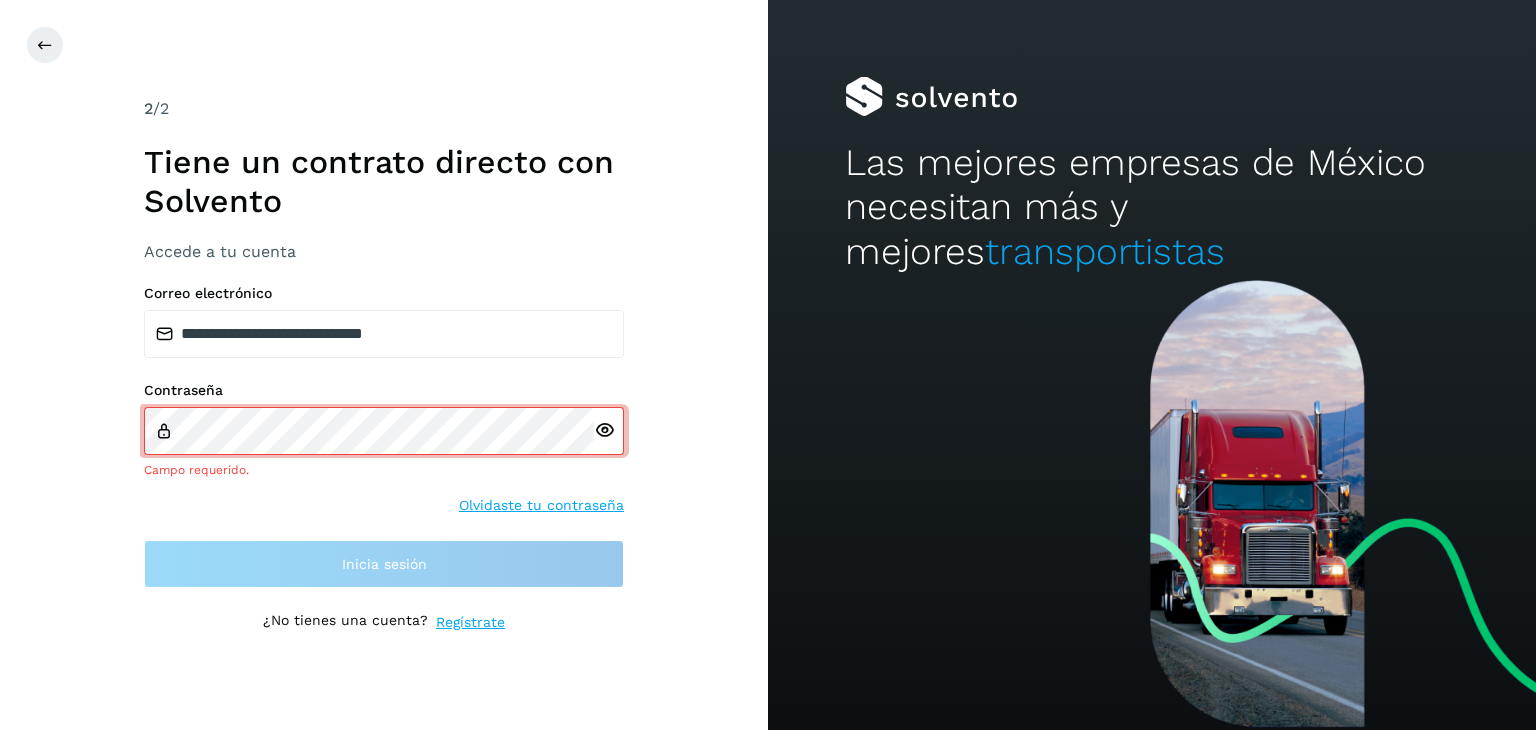 click on "2 /2 Tiene un contrato directo con Solvento Accede a tu cuenta Correo electrónico  [EMAIL] Contraseña  Campo requerido. Olvidaste tu contraseña Inicia sesión ¿No tienes una cuenta? Regístrate" at bounding box center [384, 365] 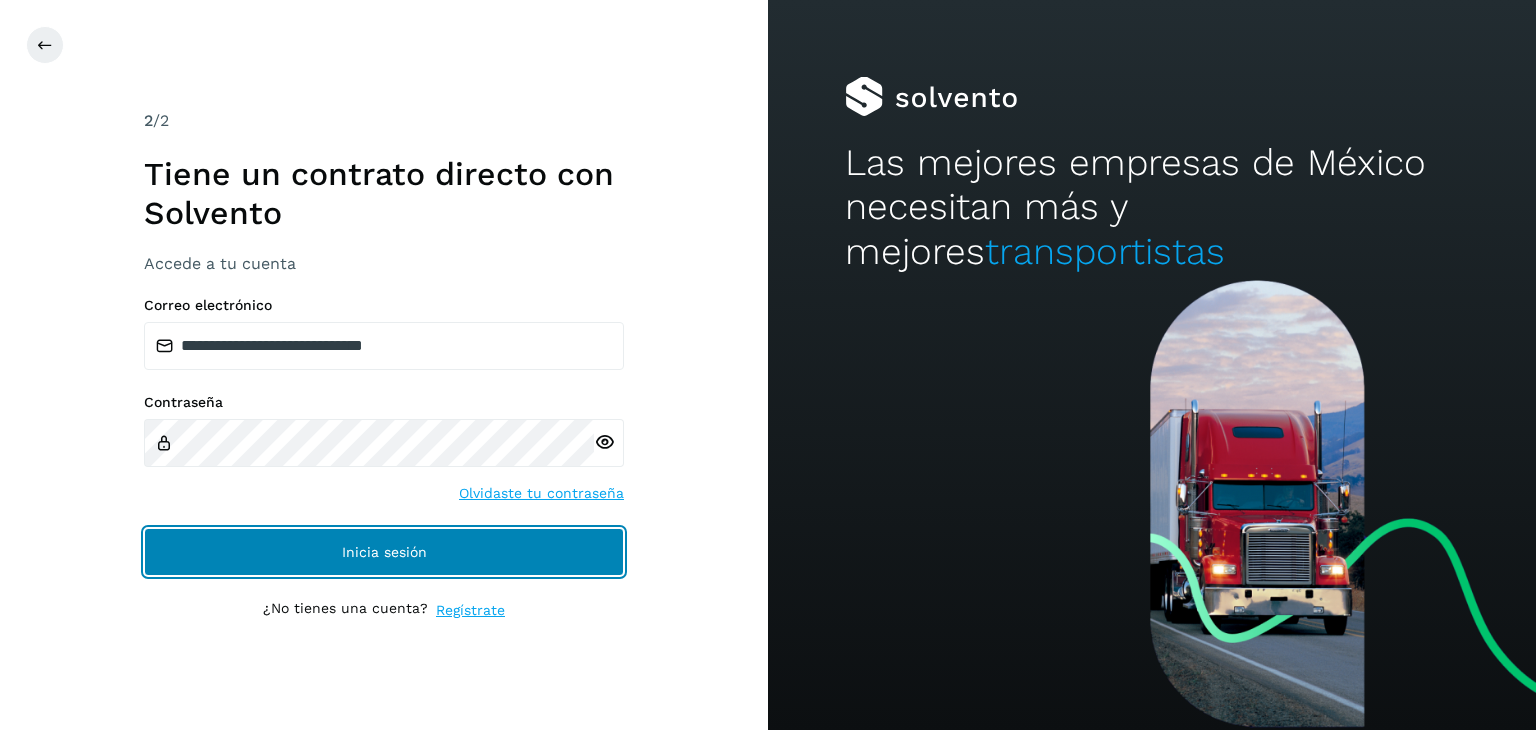 click on "Inicia sesión" 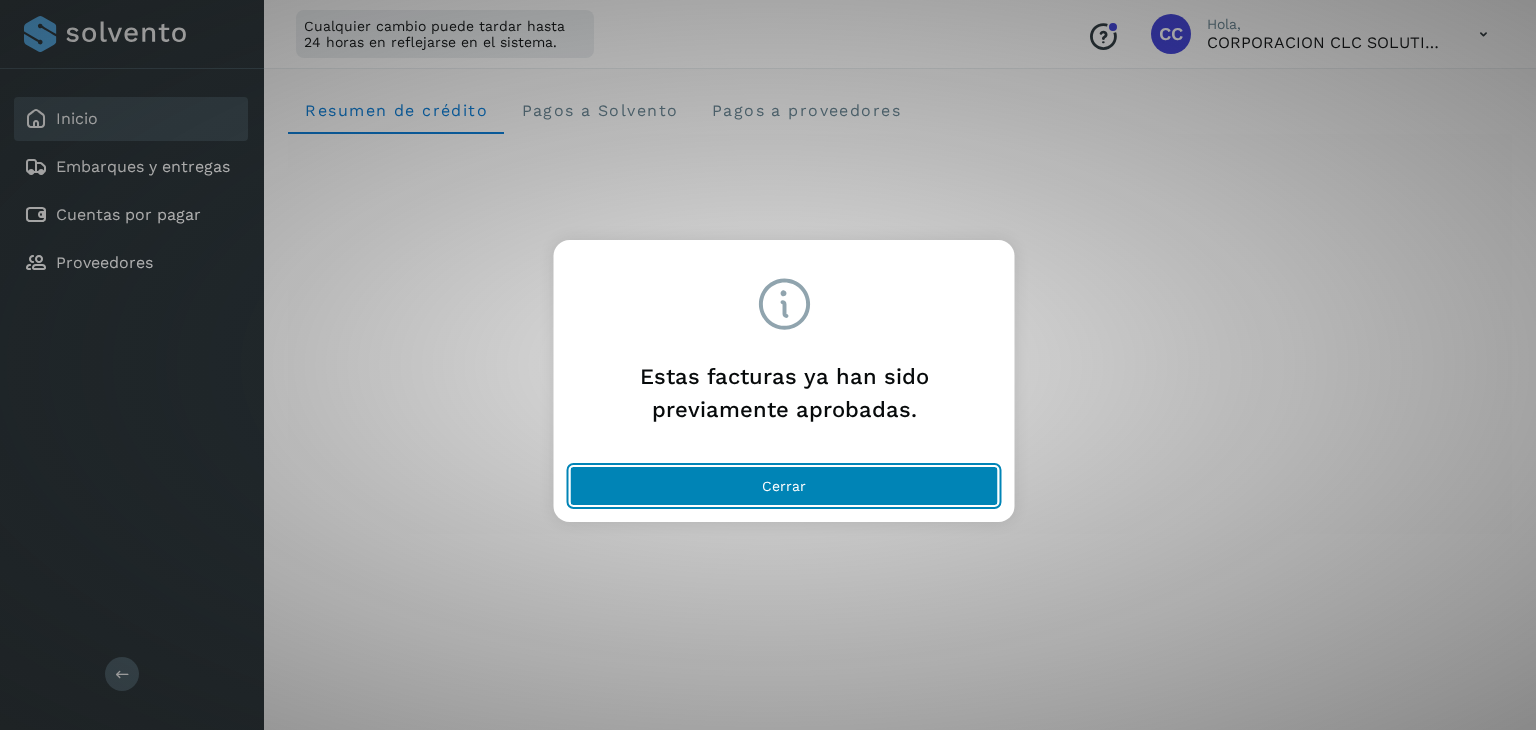 click on "Cerrar" 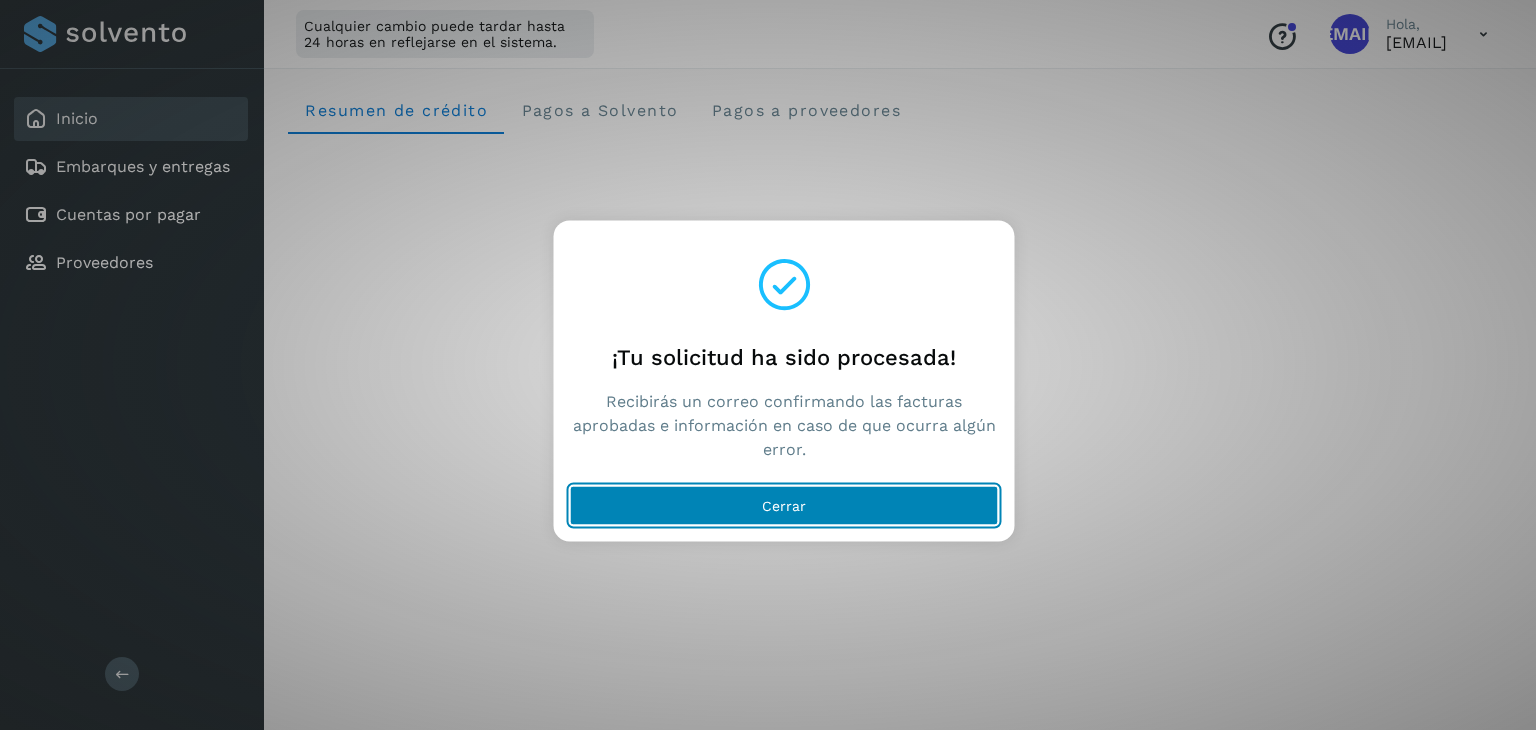 click on "Cerrar" 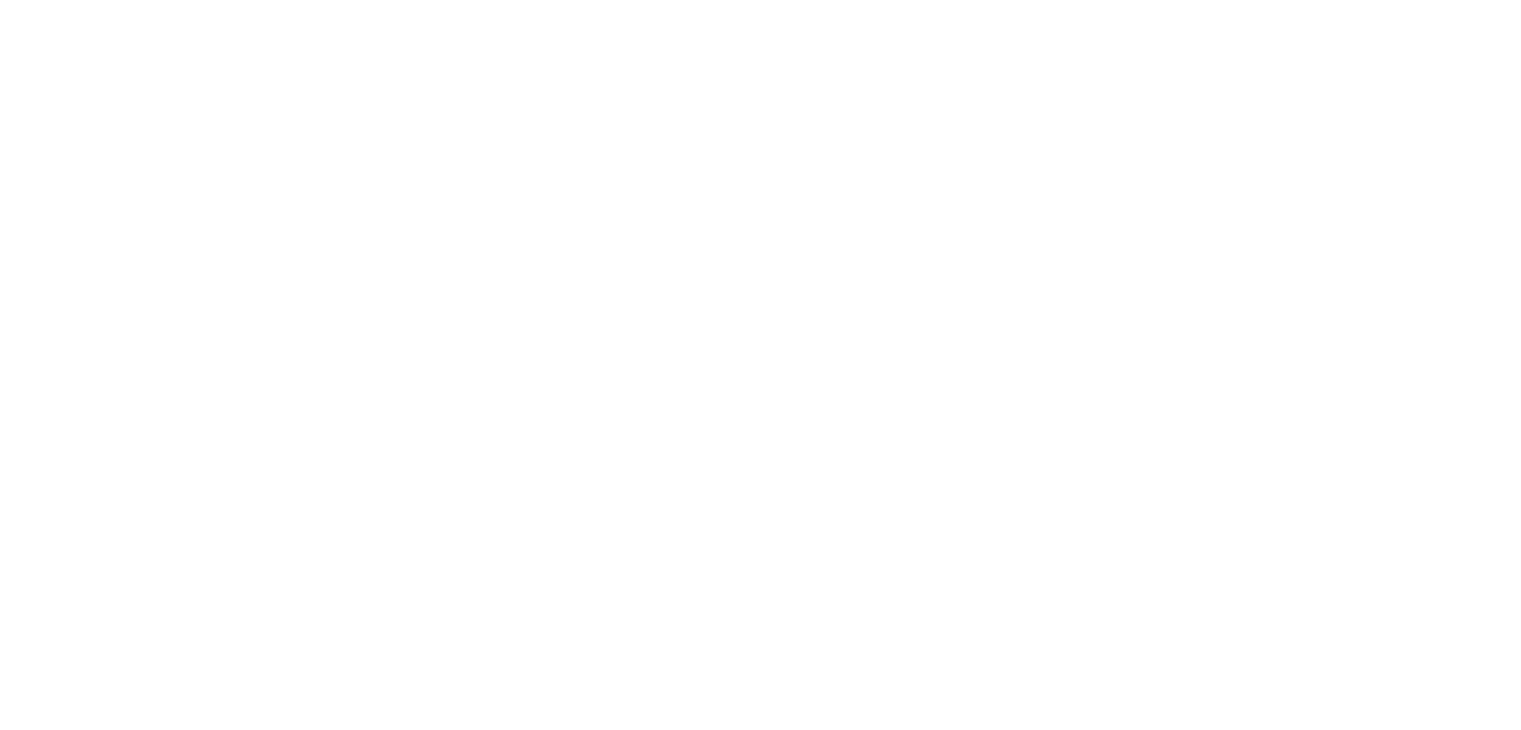scroll, scrollTop: 0, scrollLeft: 0, axis: both 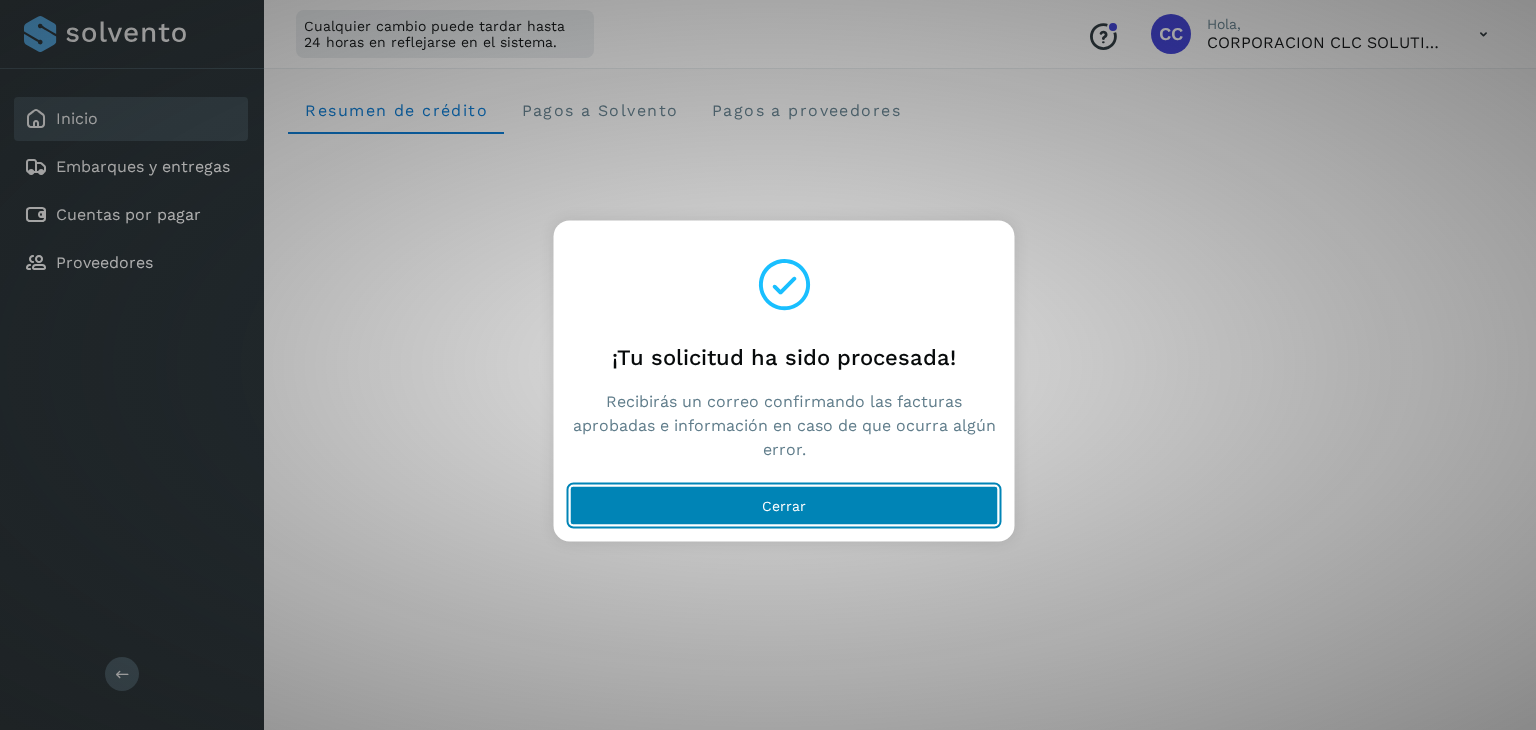 click on "Cerrar" 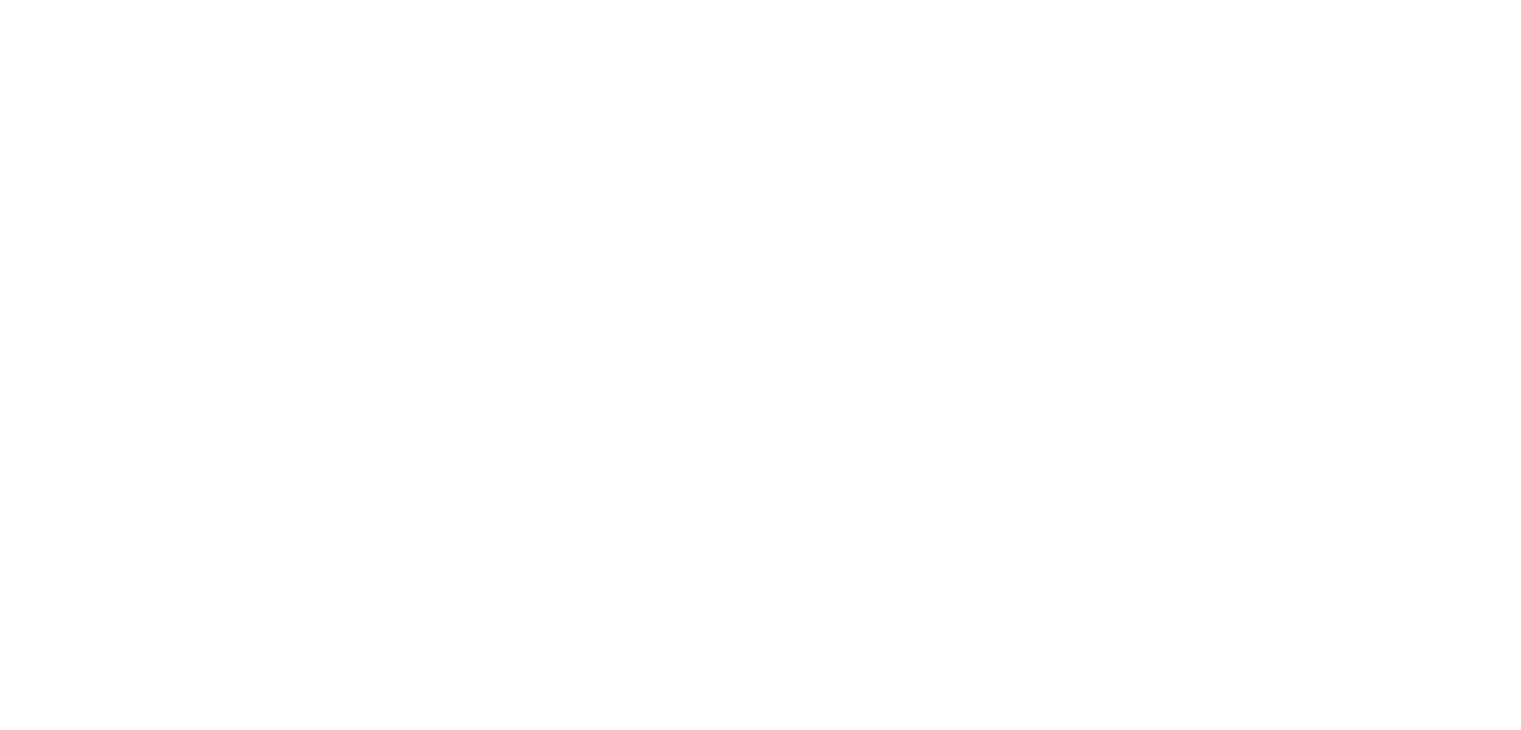 scroll, scrollTop: 0, scrollLeft: 0, axis: both 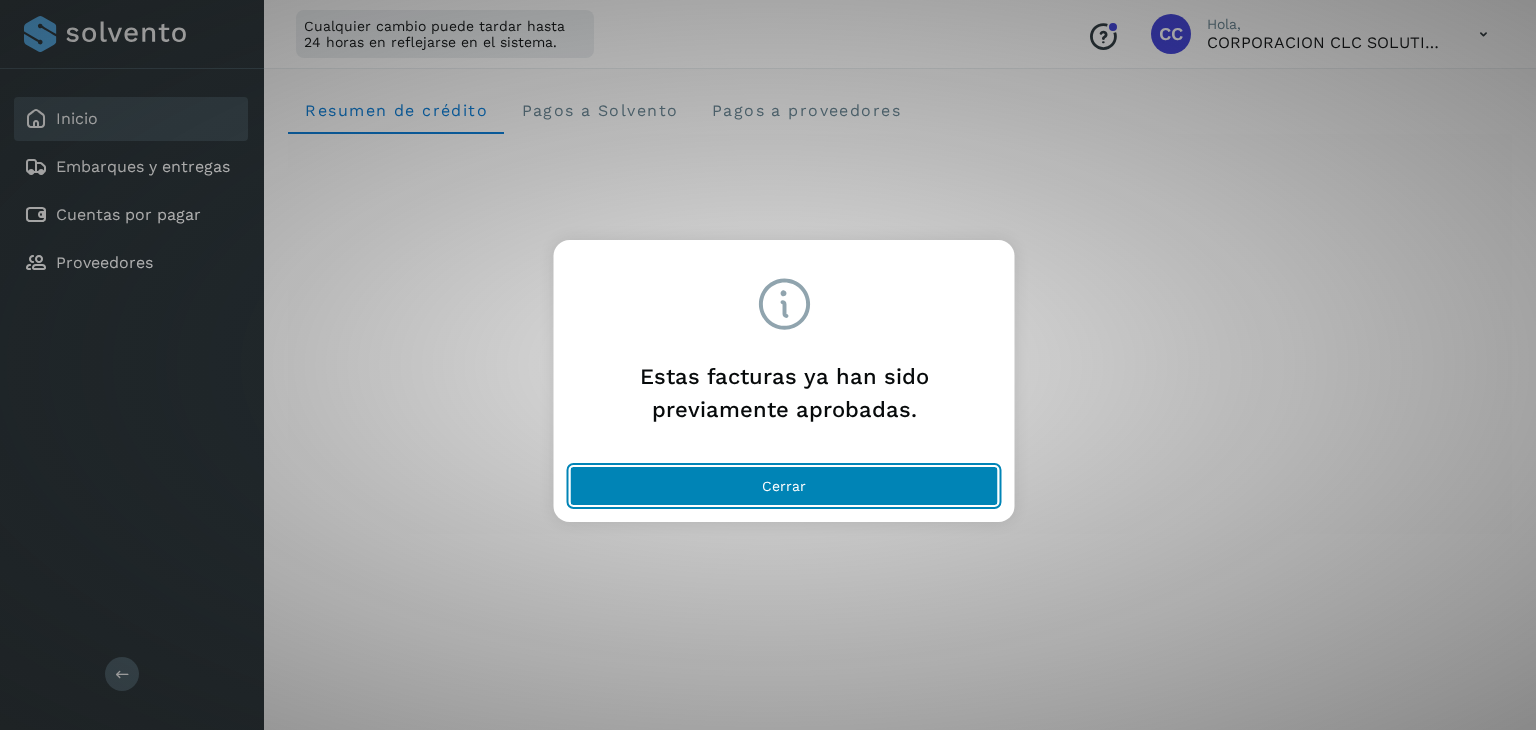 click on "Cerrar" 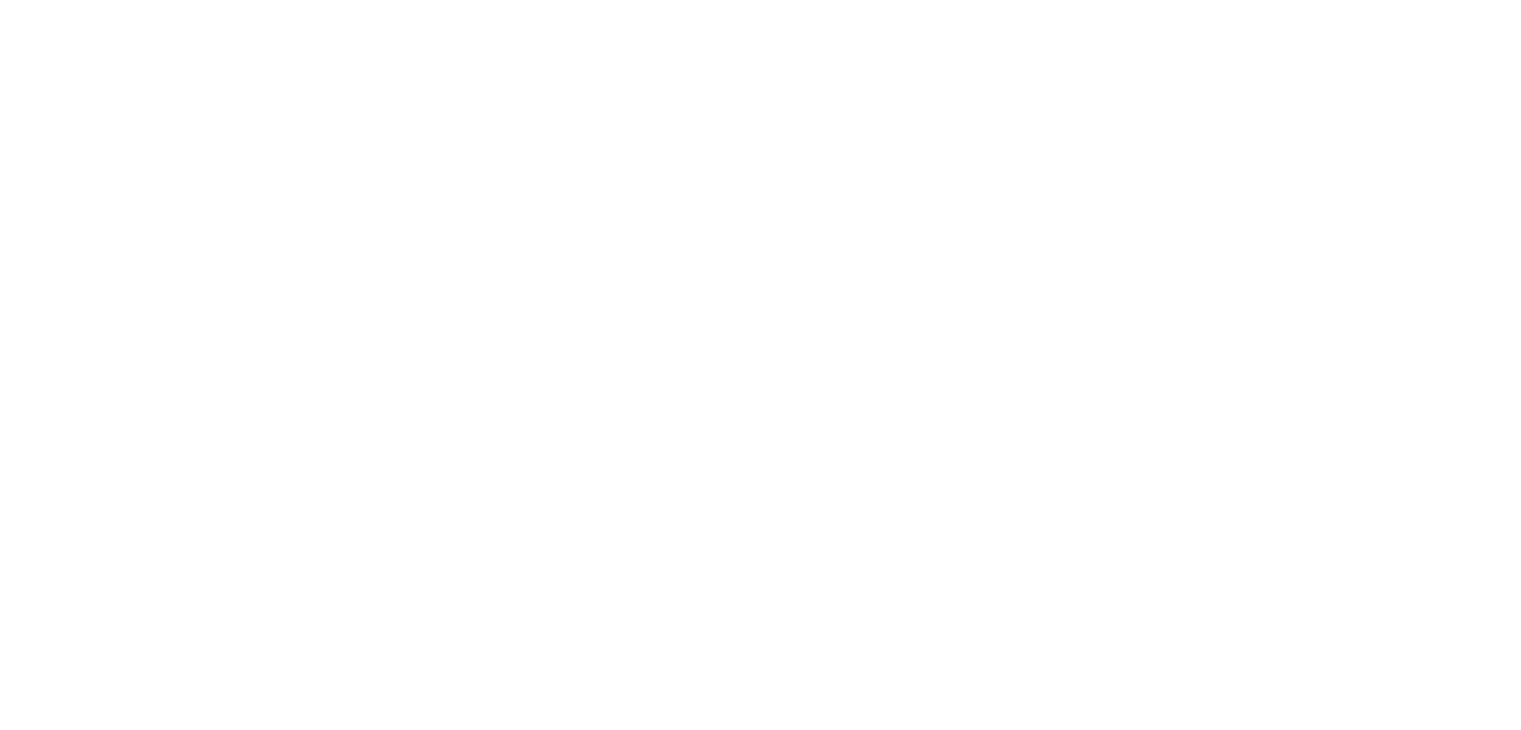 scroll, scrollTop: 0, scrollLeft: 0, axis: both 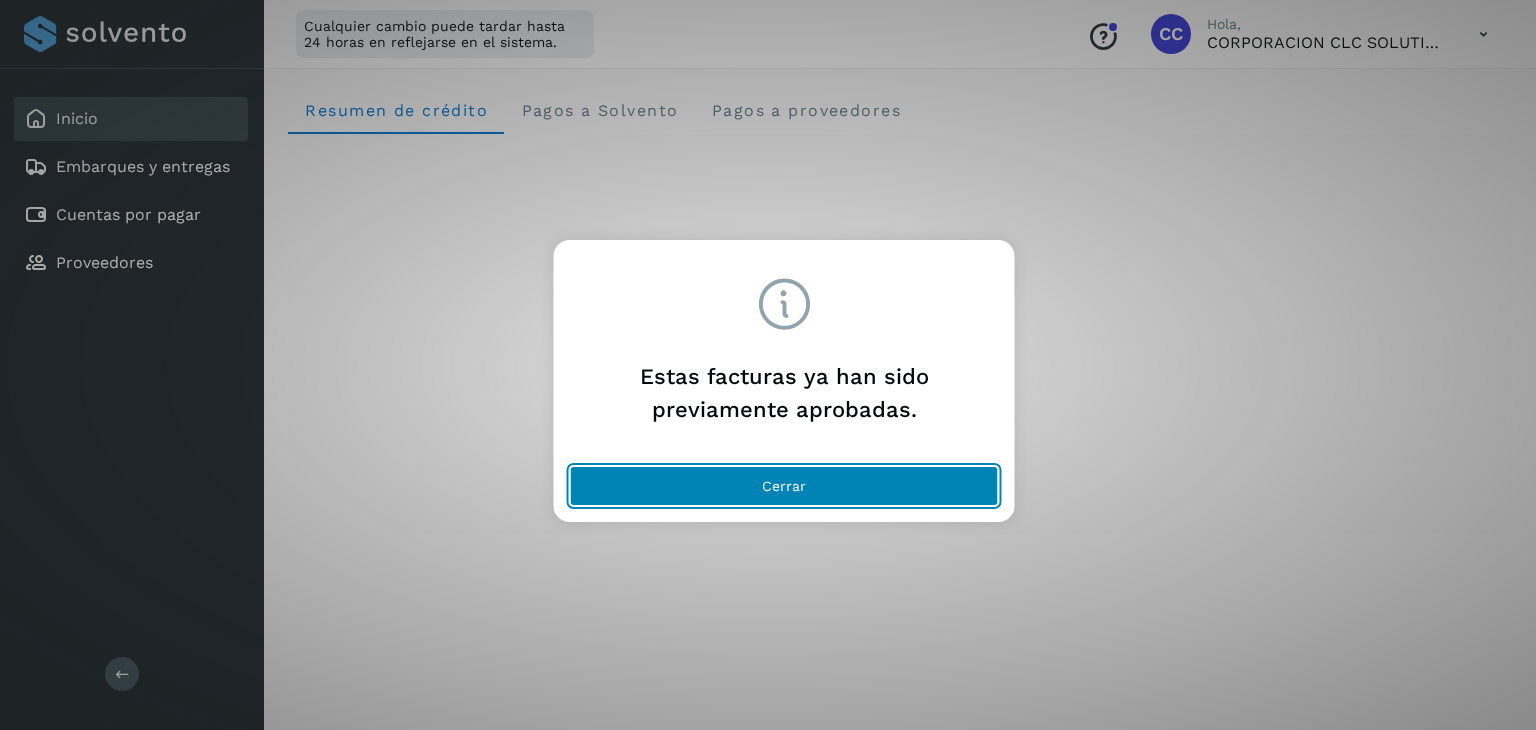 click on "Cerrar" 